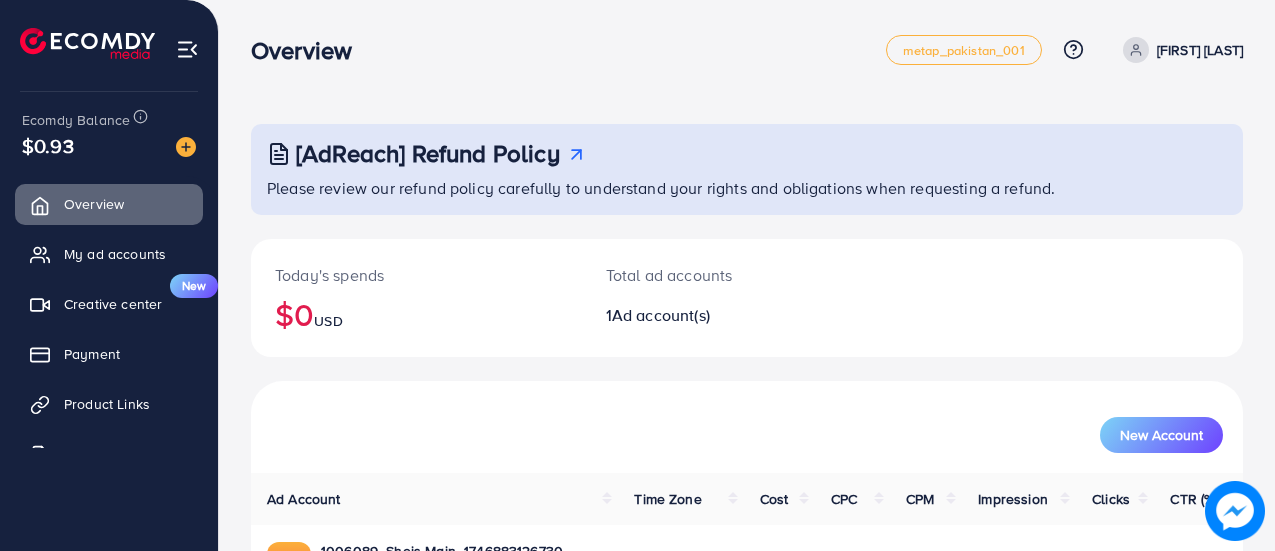 scroll, scrollTop: 16, scrollLeft: 0, axis: vertical 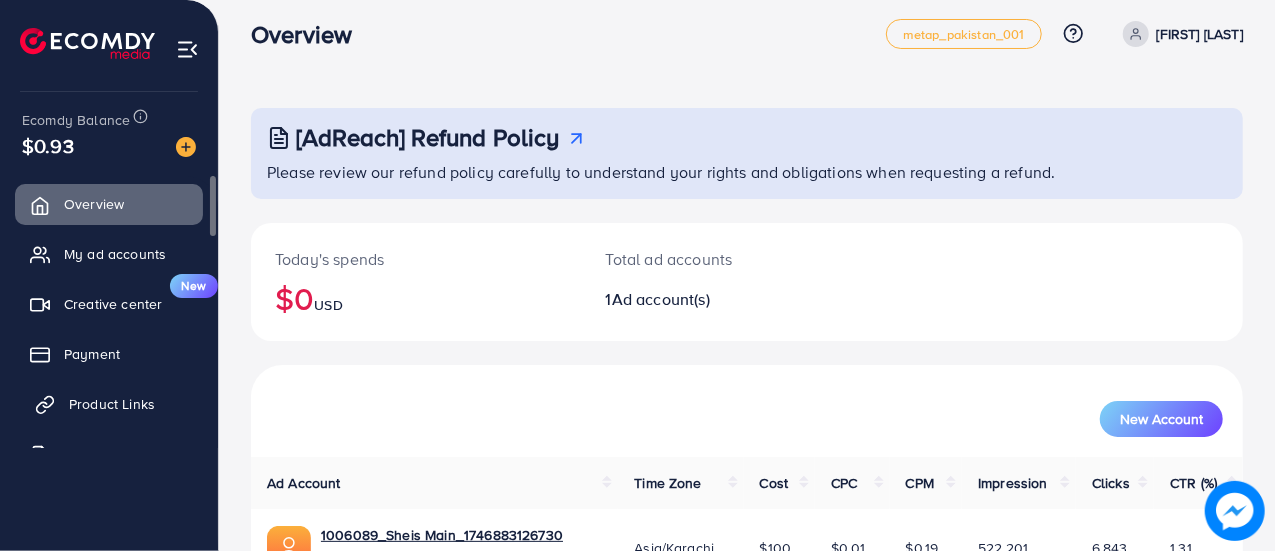 click on "Product Links" at bounding box center [109, 404] 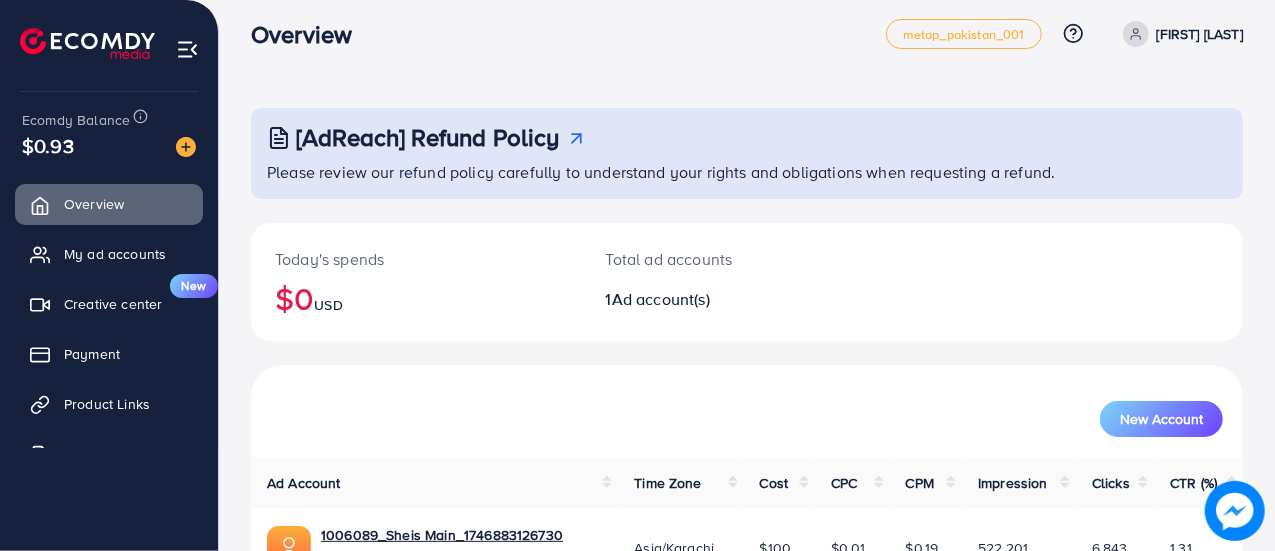 scroll, scrollTop: 22, scrollLeft: 0, axis: vertical 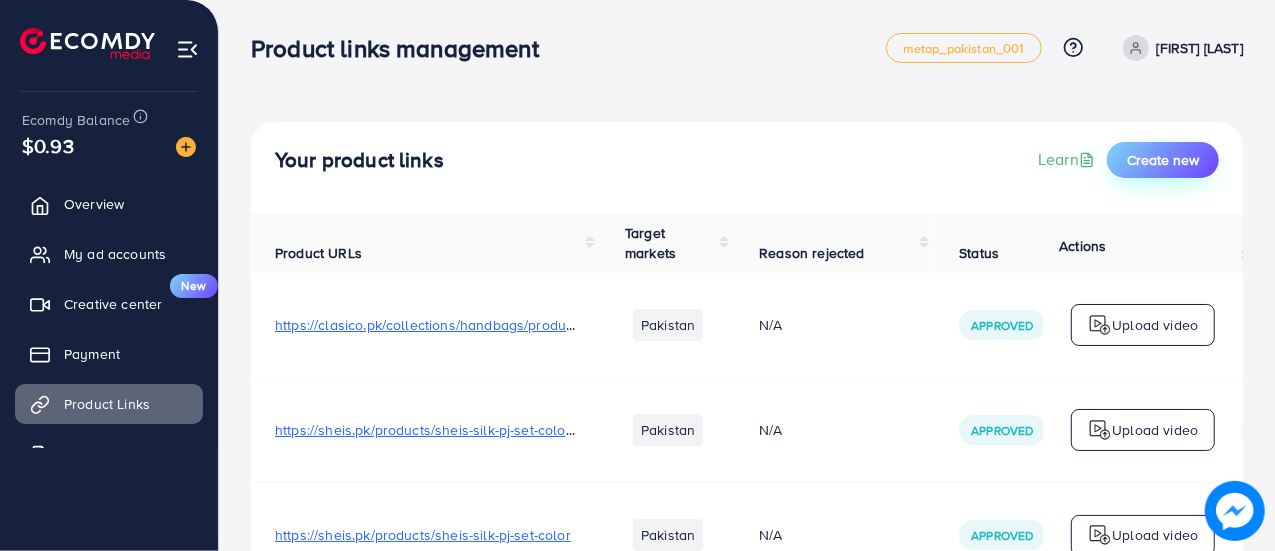 click on "Create new" at bounding box center [1163, 160] 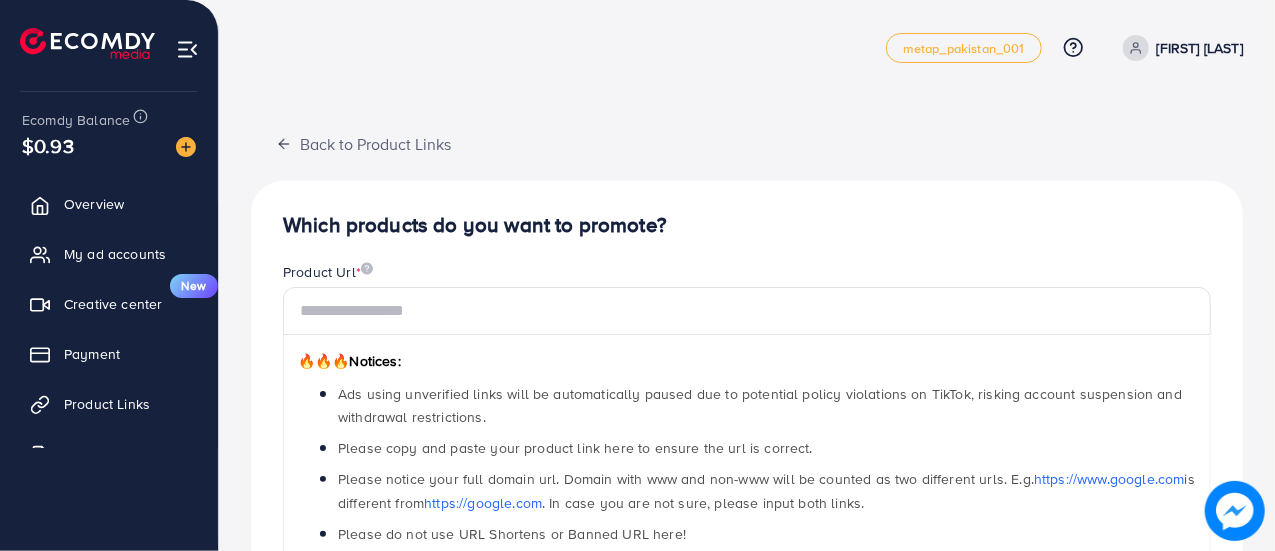 scroll, scrollTop: 0, scrollLeft: 0, axis: both 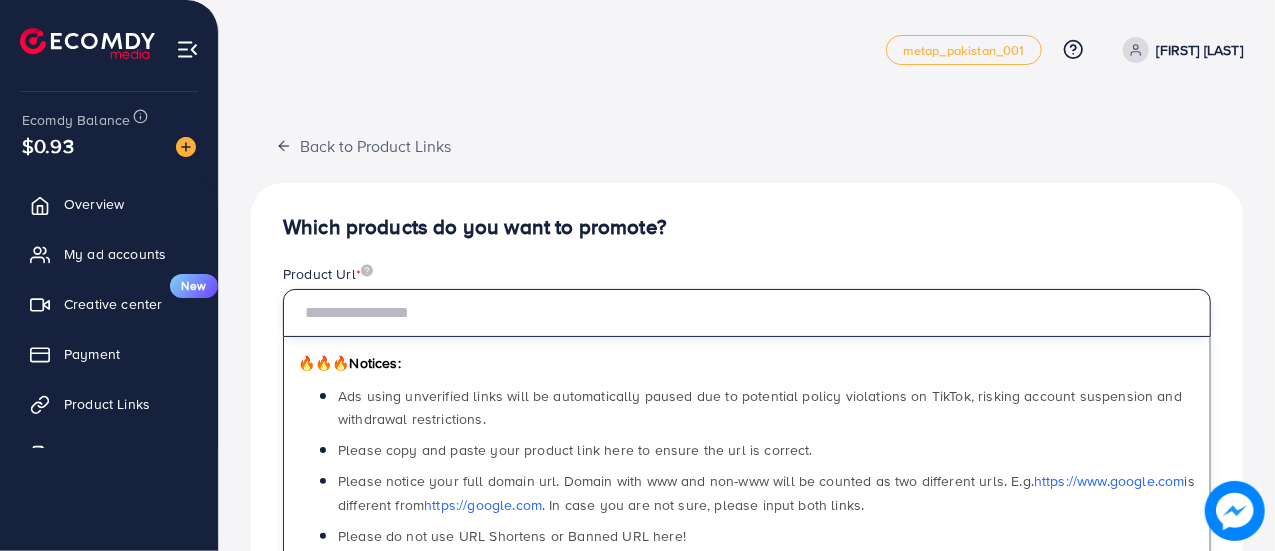 click at bounding box center (747, 313) 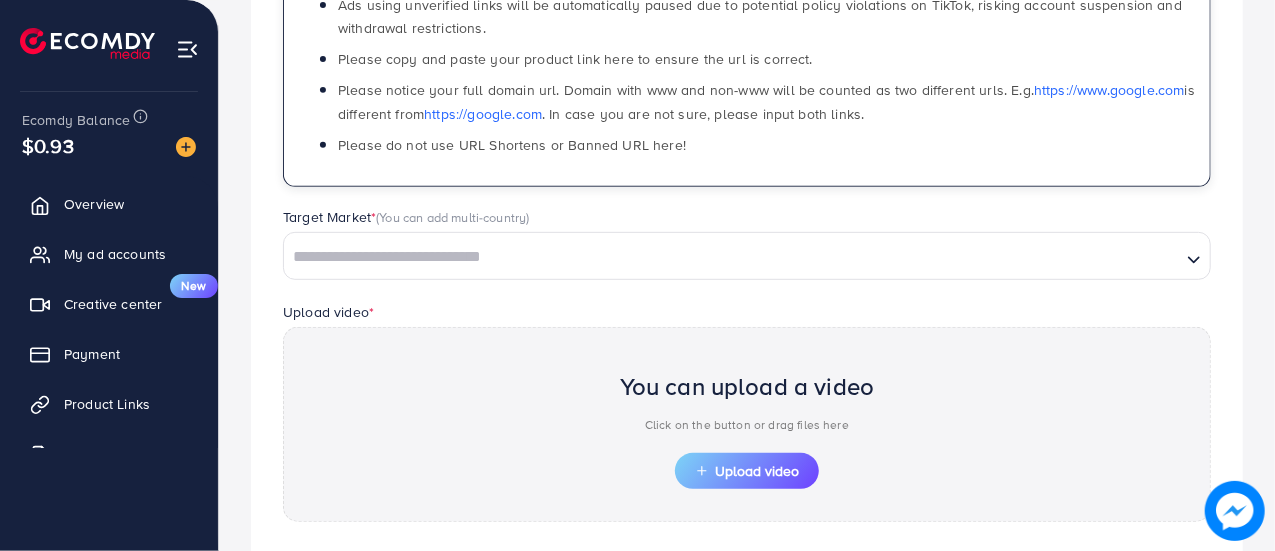 scroll, scrollTop: 392, scrollLeft: 0, axis: vertical 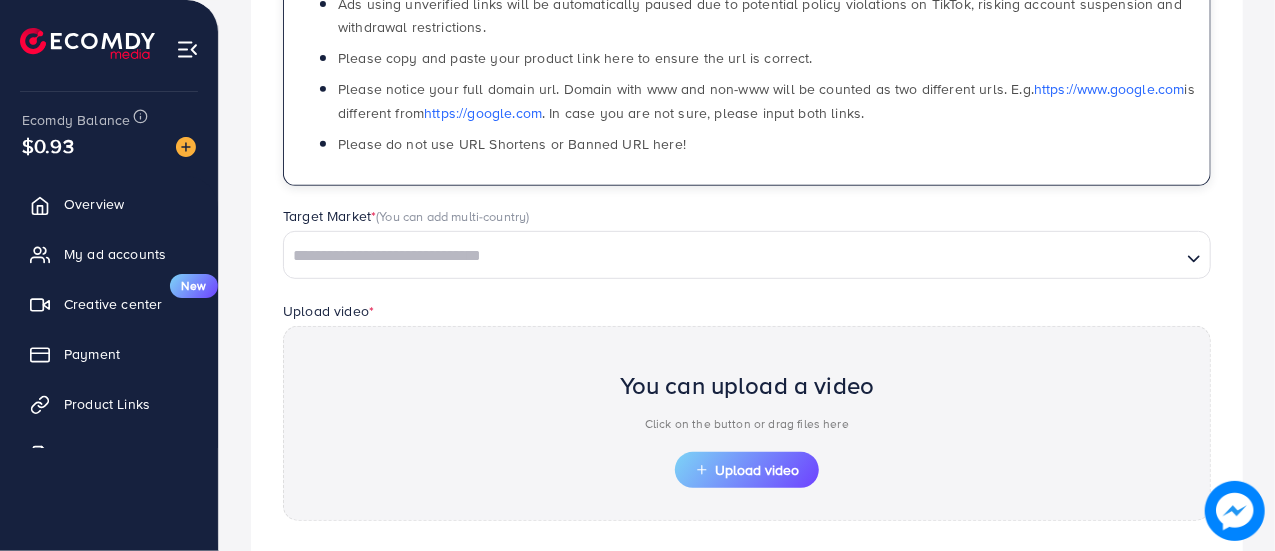 type on "**********" 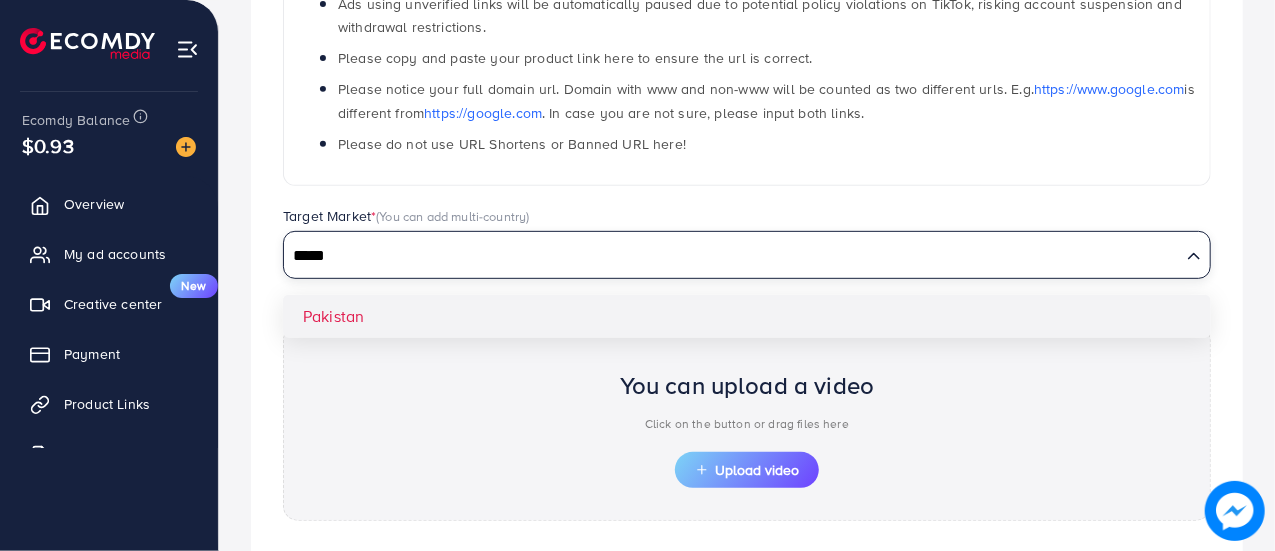 type on "*****" 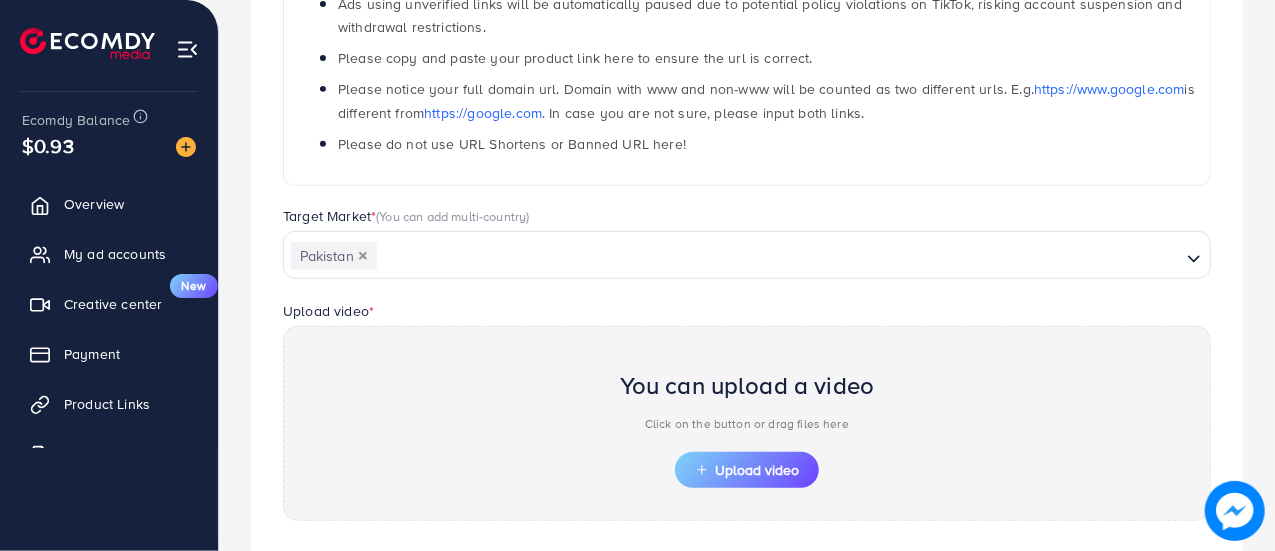 click on "**********" at bounding box center [747, 246] 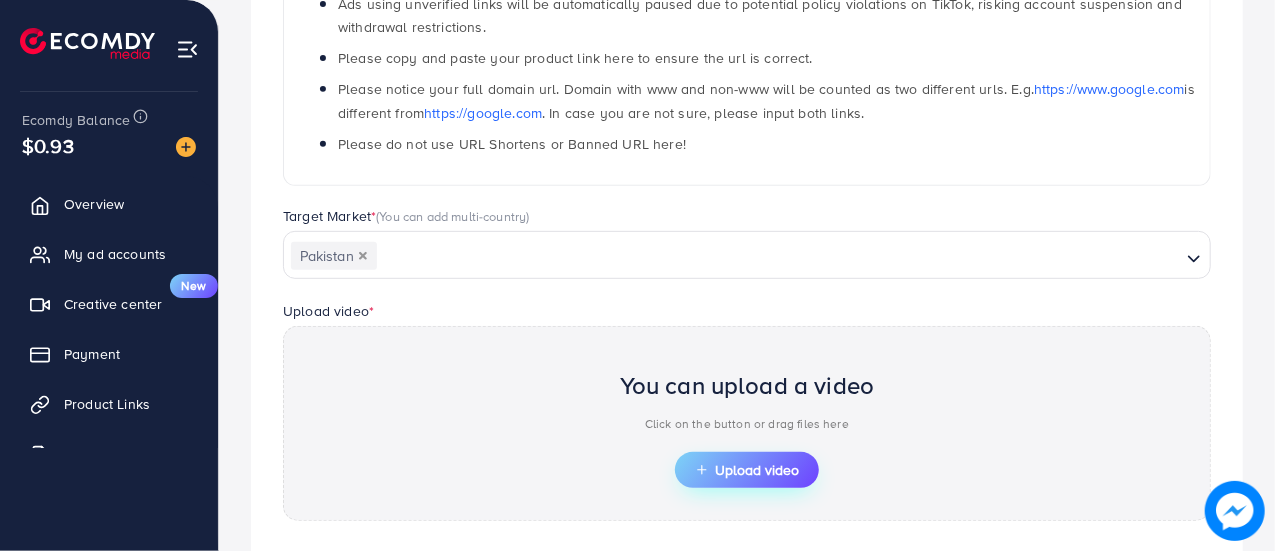 click on "Upload video" at bounding box center (747, 470) 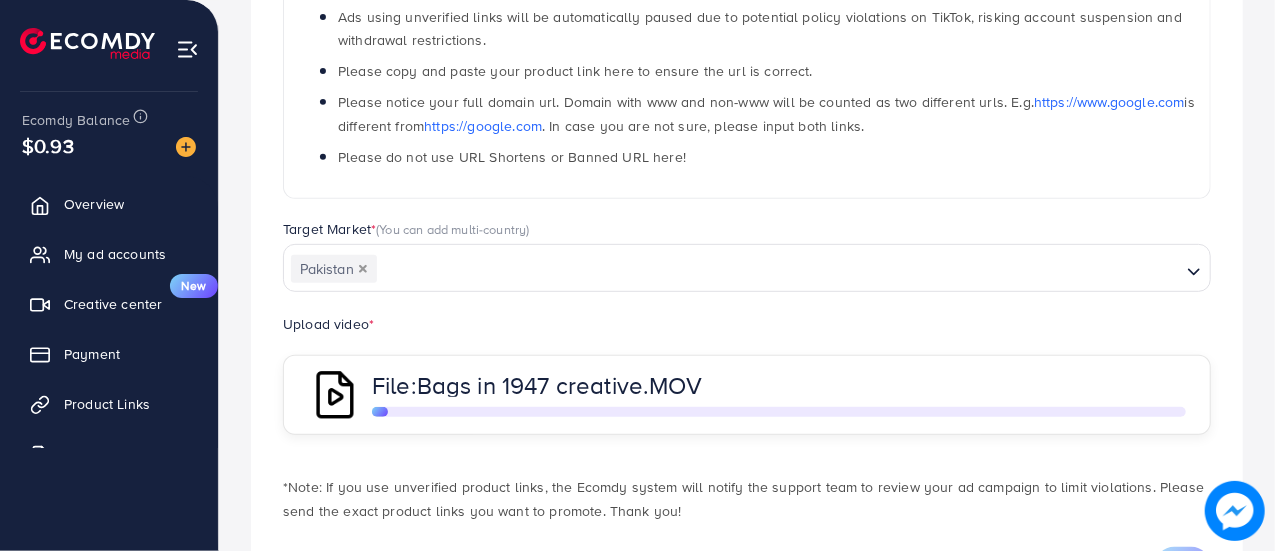 scroll, scrollTop: 392, scrollLeft: 0, axis: vertical 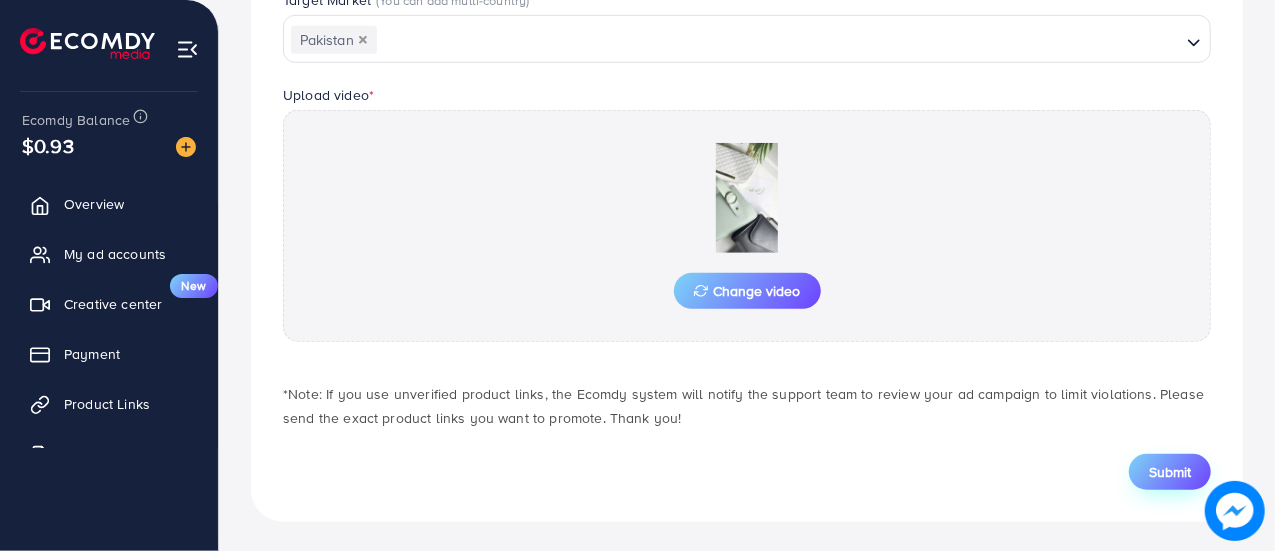 click on "Submit" at bounding box center [1170, 472] 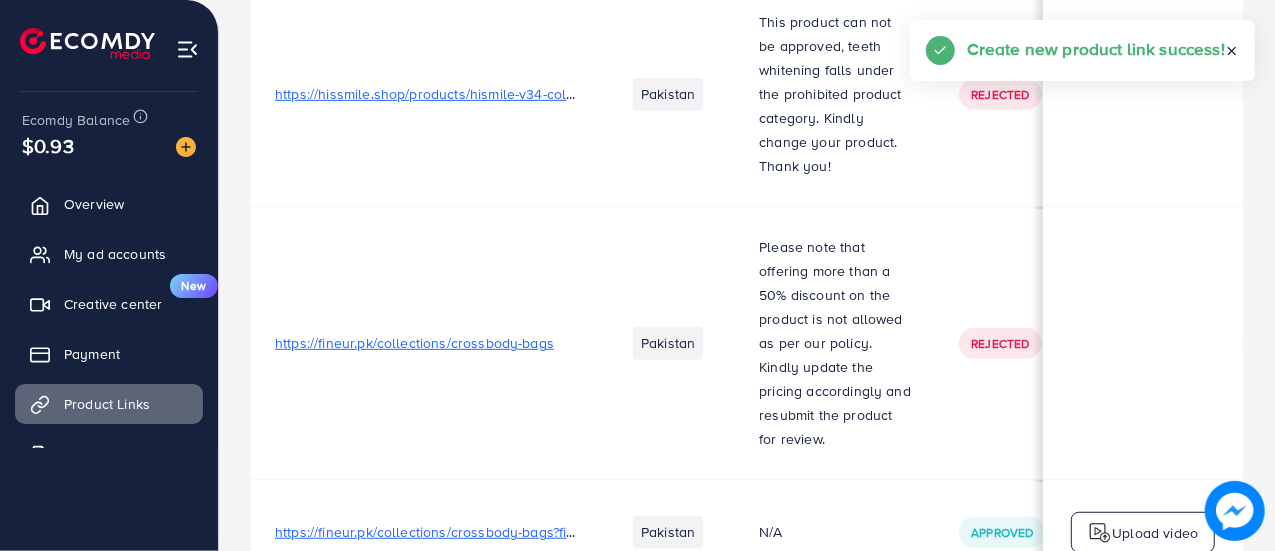 scroll, scrollTop: 0, scrollLeft: 0, axis: both 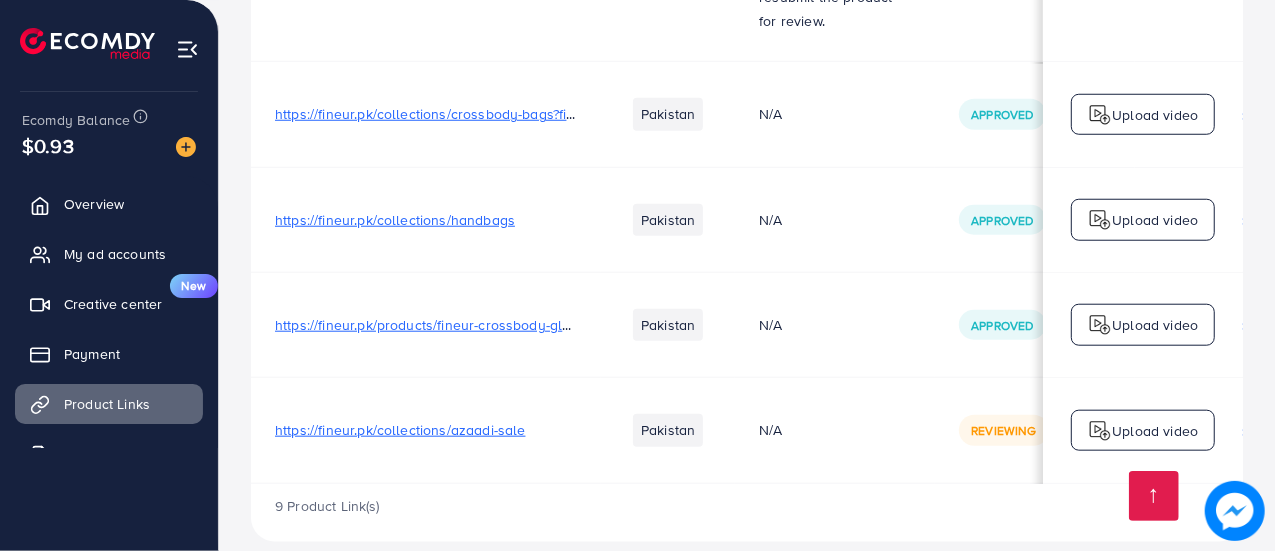 click at bounding box center [1235, 511] 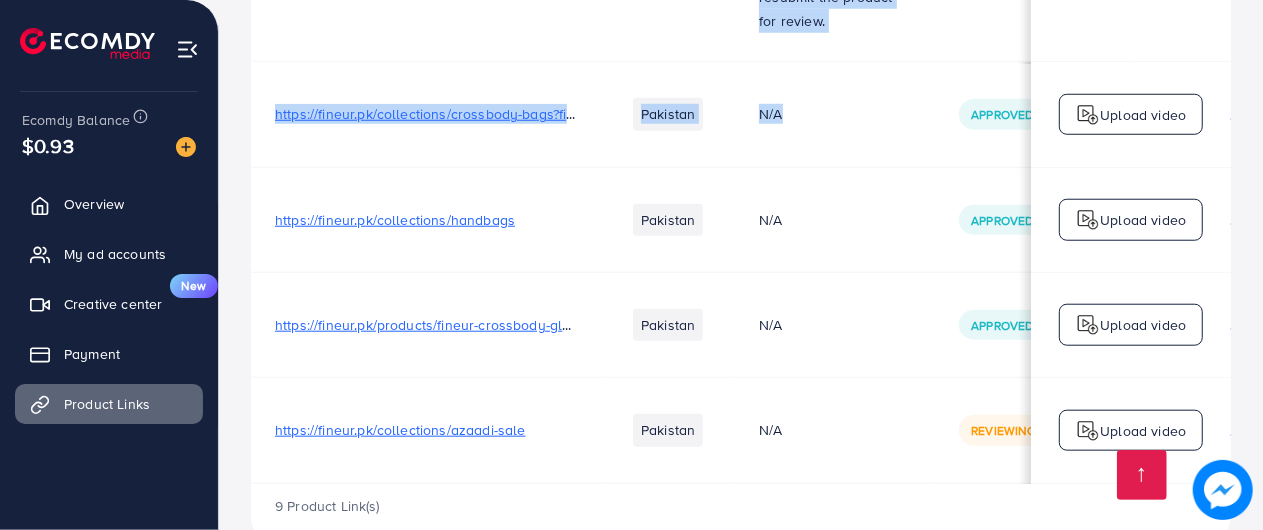 scroll, scrollTop: 410, scrollLeft: 0, axis: vertical 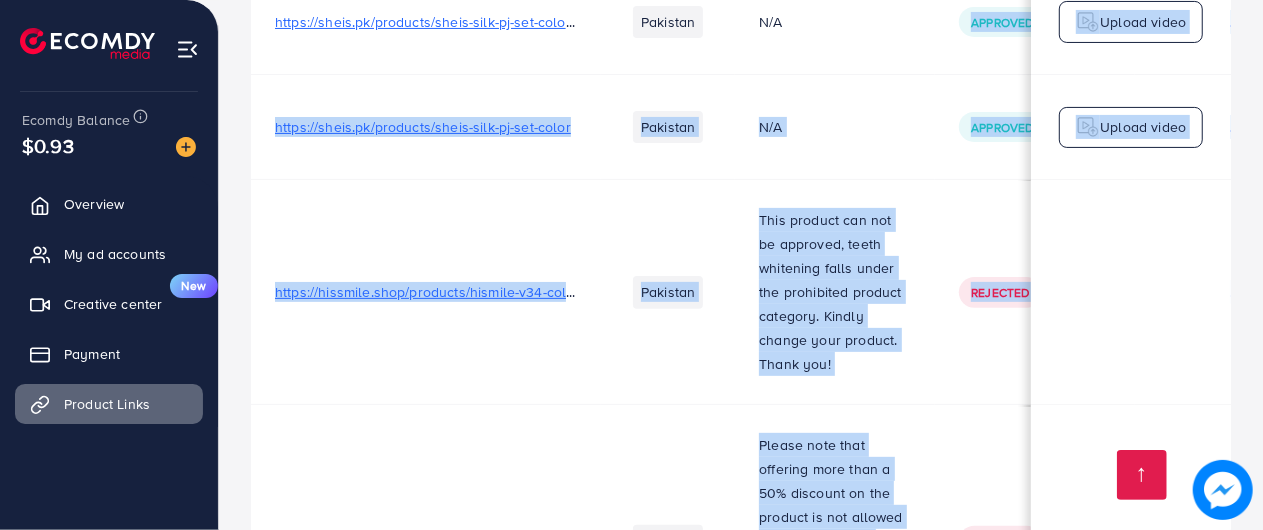 click on "Product links management   metap_pakistan_001  Help Center Contact Support Plans and Pricing Term and policy About Us  Noor Muhammad Advani  Profile Log out Ecomdy Balance  $0.93  Overview My ad accounts Creative center  New  Payment Product Links Billing  Your product links   Learn   Create new                Product URLs Target markets Reason rejected Status Product video Status video Actions           https://clasico.pk/collections/handbags/products/shein-stitched-sling-bag-black  Pakistan  N/A Approved  N/A   N/A   Upload video      https://sheis.pk/products/sheis-silk-pj-set-color-selection  Pakistan  N/A Approved  https://files.ecomdy.com/videos/15e35275-780e-4c2e-a271-673aac3faba5-1746884563729.mp4  Rejected  Upload video      https://sheis.pk/products/sheis-silk-pj-set-color  Pakistan  N/A Approved  https://files.ecomdy.com/videos/90db23ea-4ab8-4ea5-87df-787a3d3d8731-1747075262631.mp4  Rejected  Upload video      https://hissmile.shop/products/hismile-v34-colour-corrector-serum-original  Pakistan" at bounding box center [631, -145] 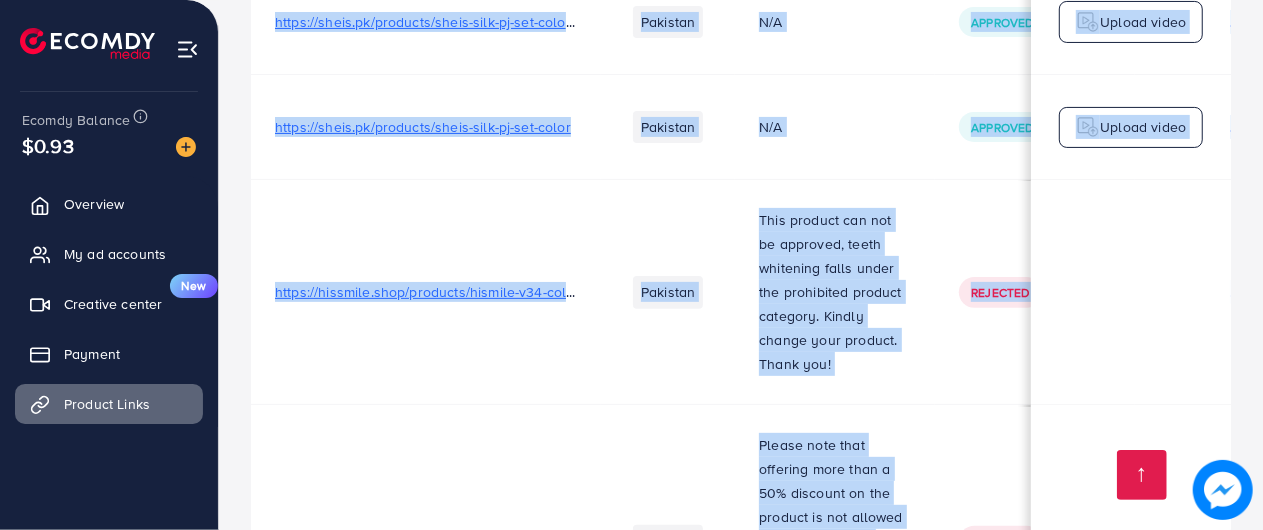 scroll, scrollTop: 0, scrollLeft: 0, axis: both 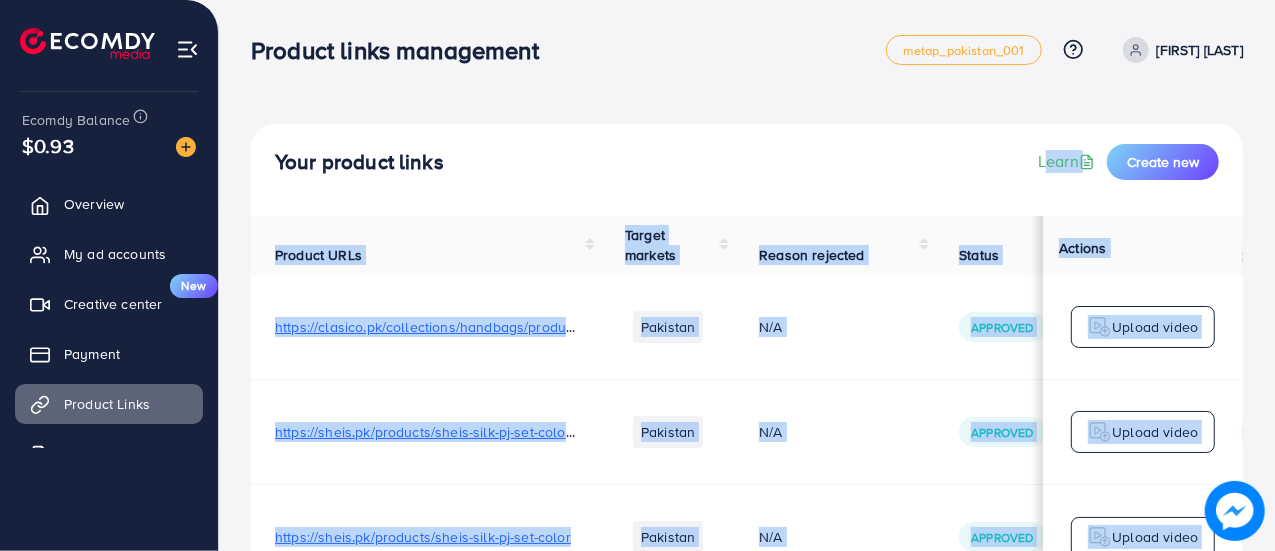 click on "N/A" at bounding box center (835, 327) 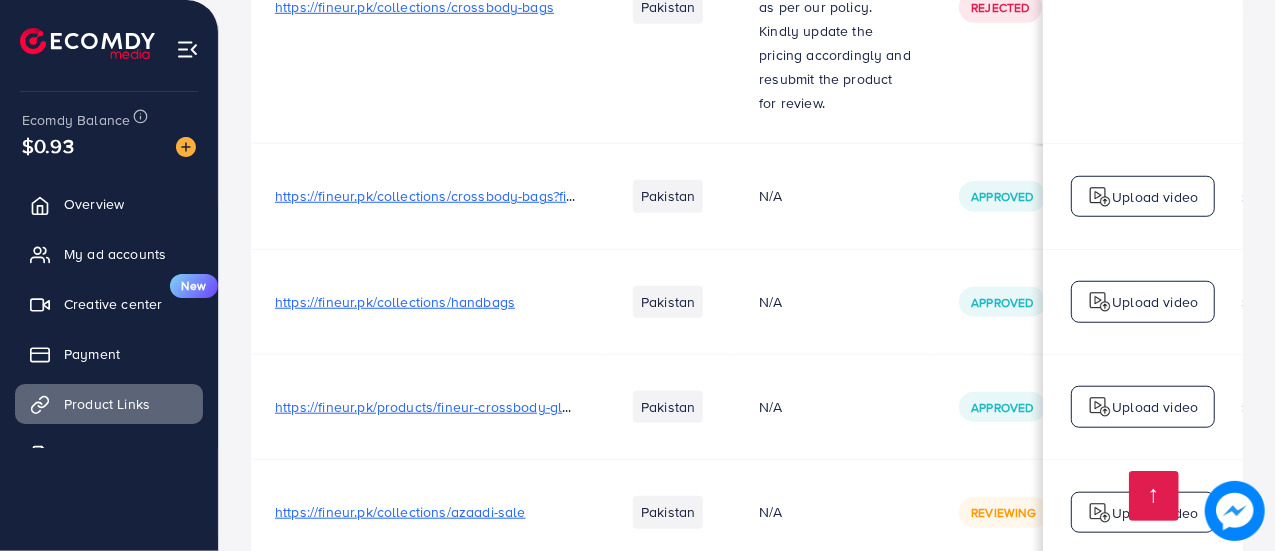 scroll, scrollTop: 1026, scrollLeft: 0, axis: vertical 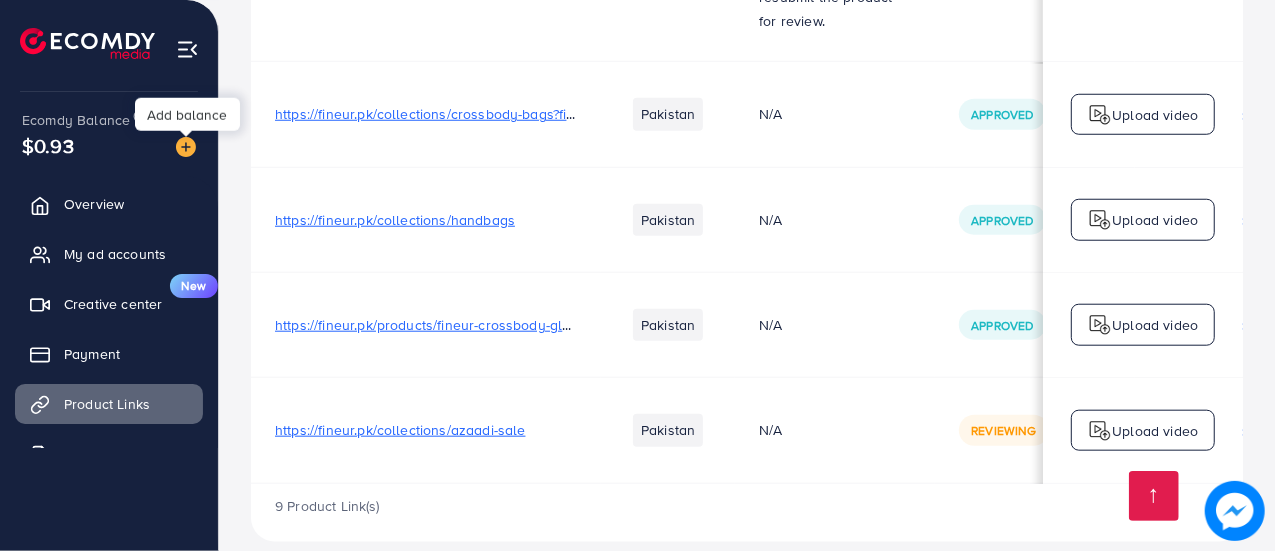 click at bounding box center (186, 147) 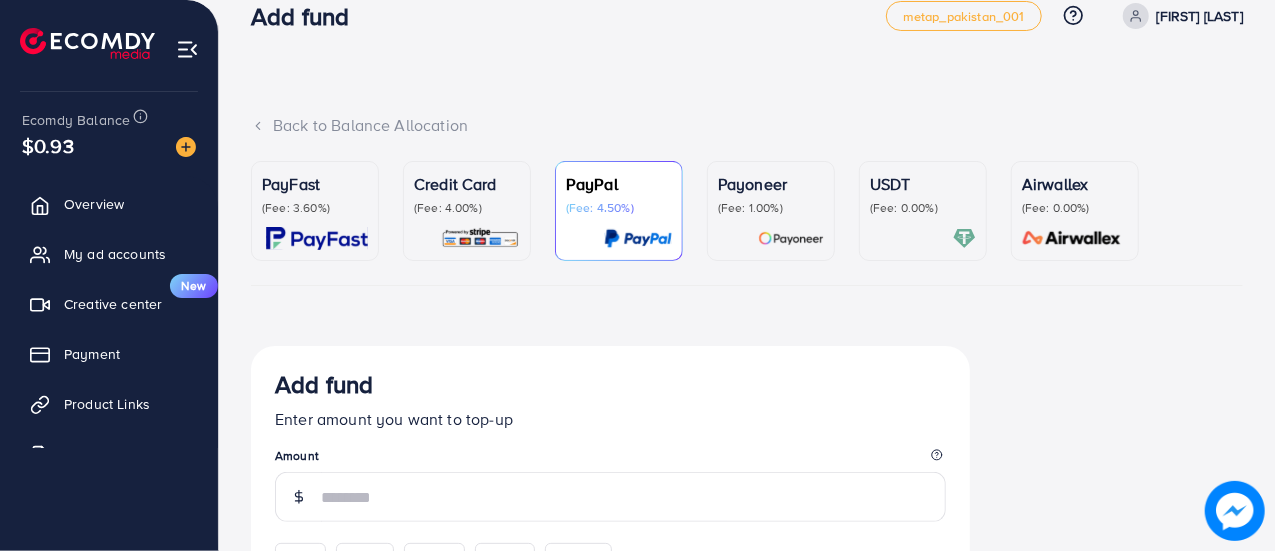 scroll, scrollTop: 35, scrollLeft: 0, axis: vertical 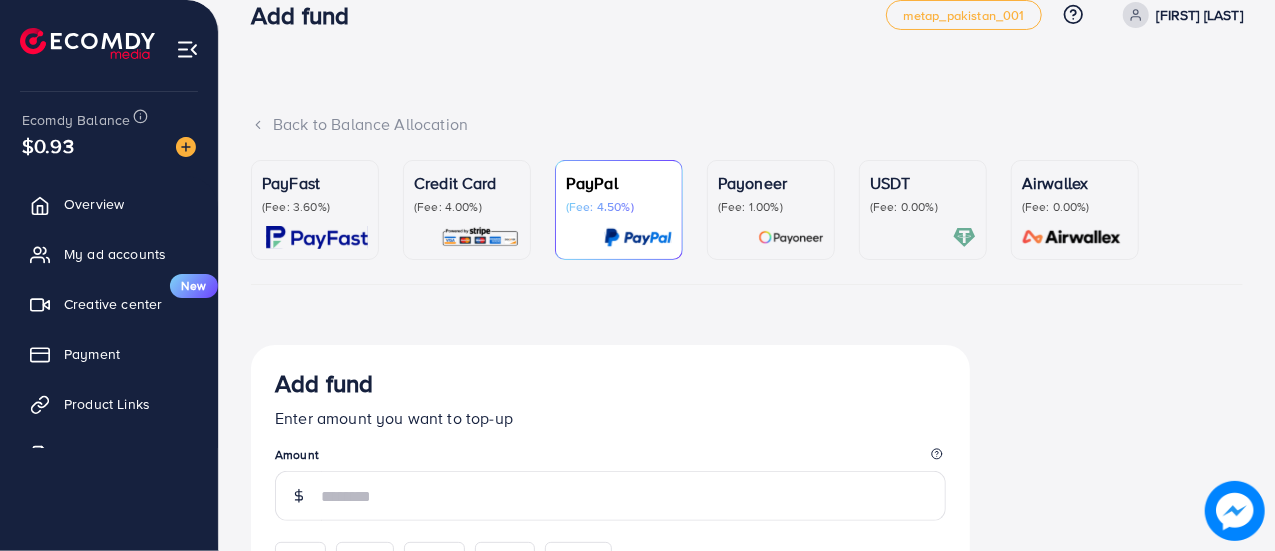 click on "USDT   (Fee: 0.00%)" at bounding box center (923, 193) 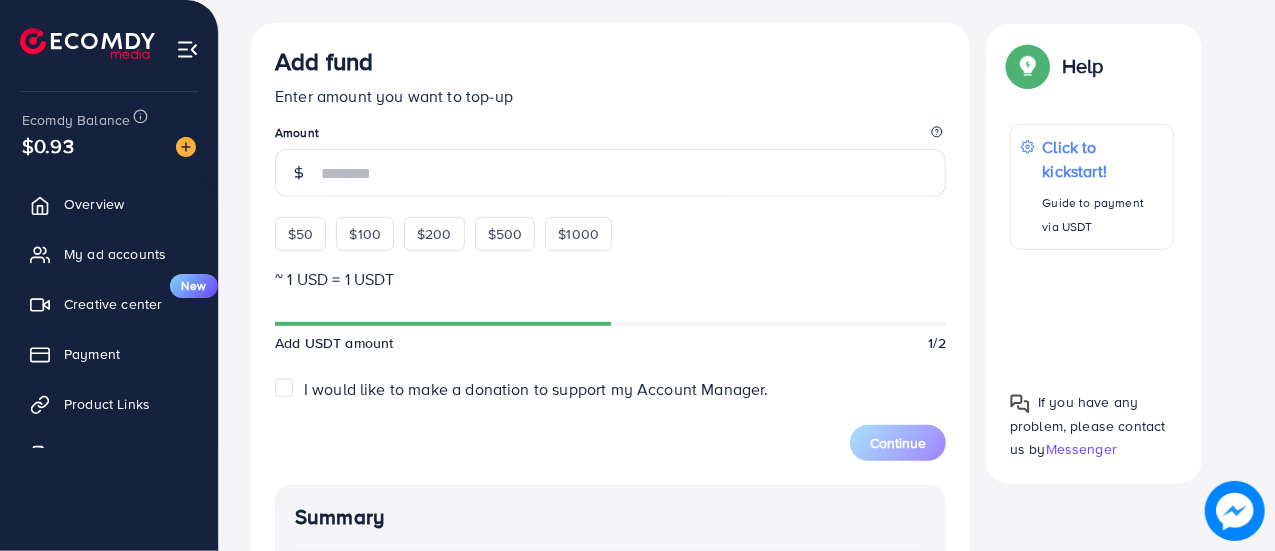 scroll, scrollTop: 504, scrollLeft: 0, axis: vertical 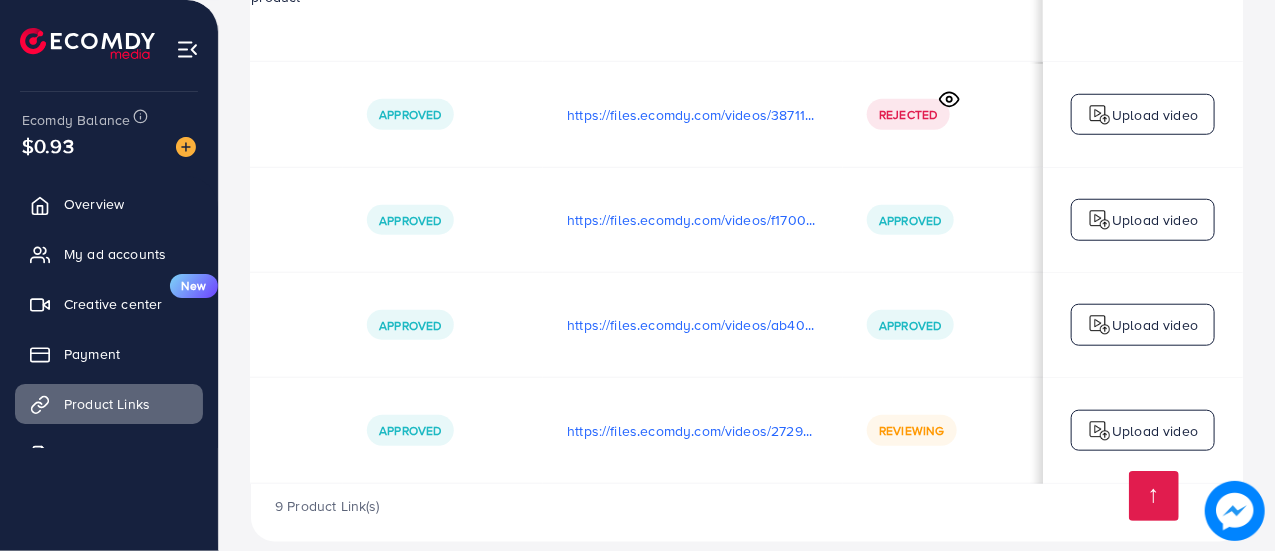 click at bounding box center (1100, 431) 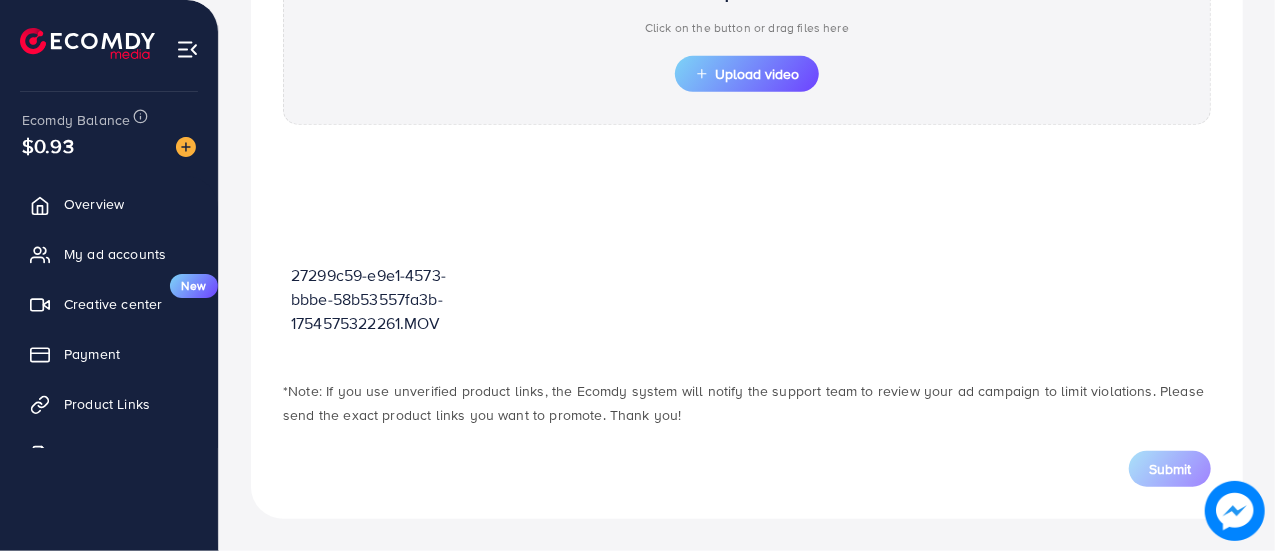 scroll, scrollTop: 716, scrollLeft: 0, axis: vertical 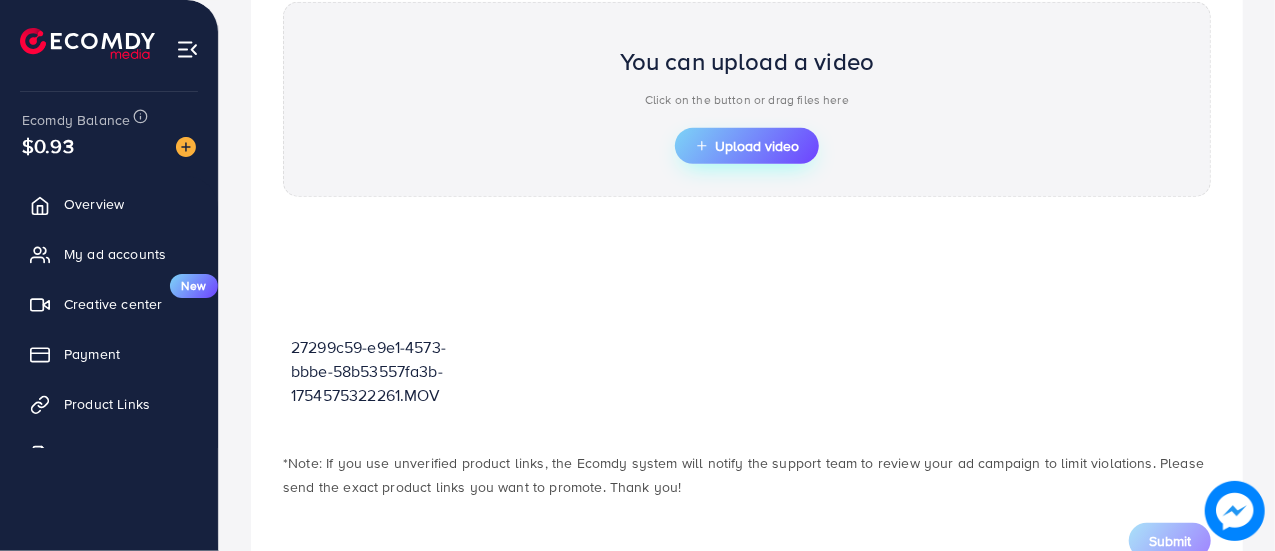 click on "Upload video" at bounding box center [747, 146] 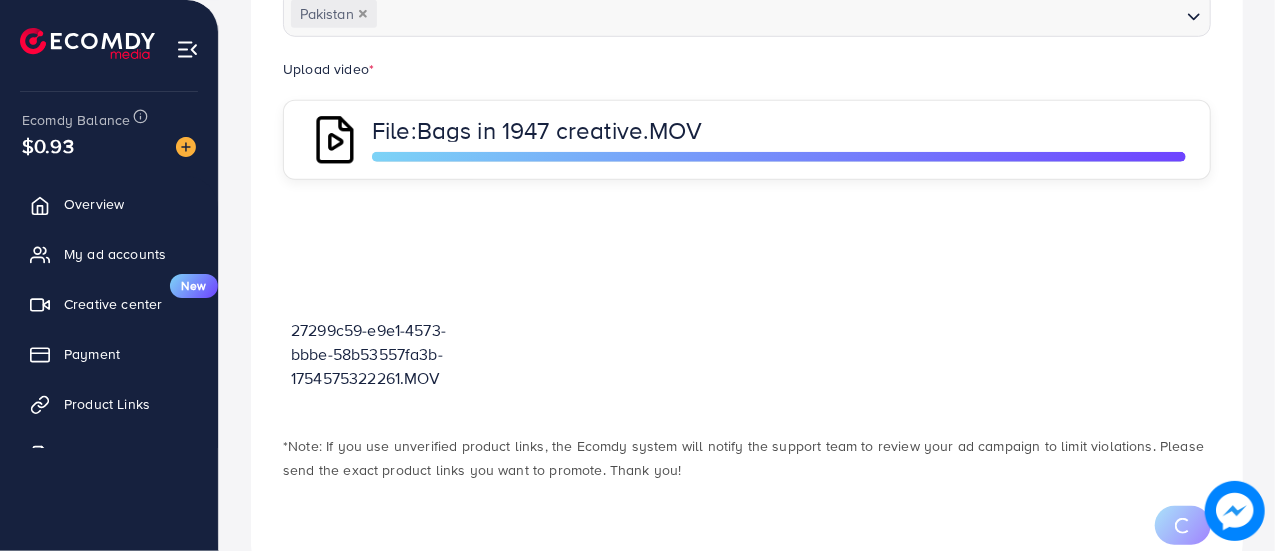 scroll, scrollTop: 636, scrollLeft: 0, axis: vertical 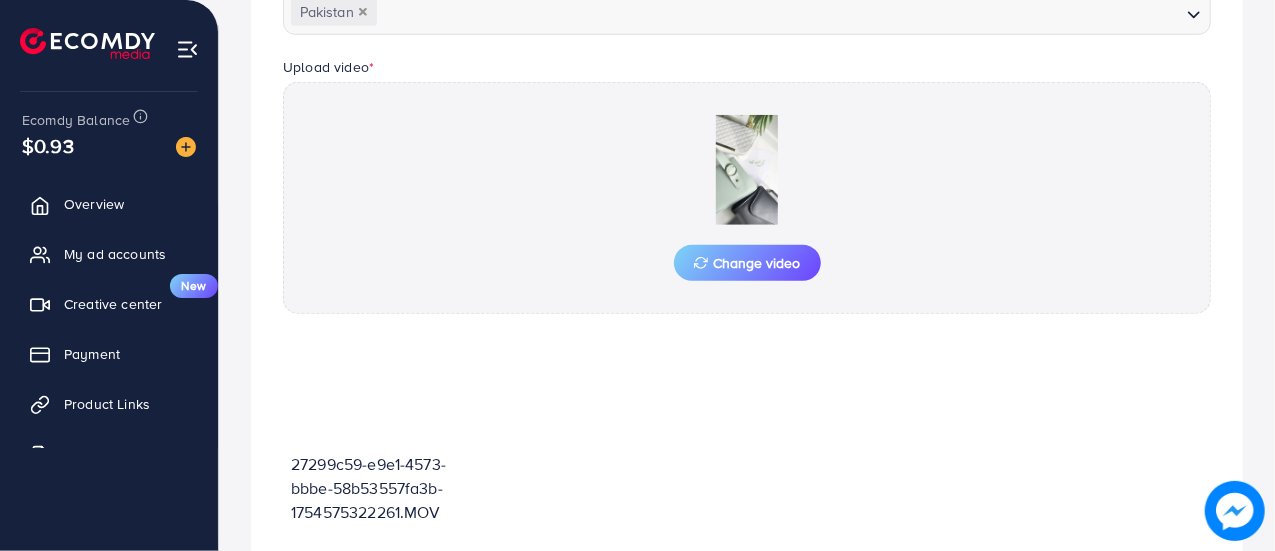 click on "Change video" at bounding box center (747, 198) 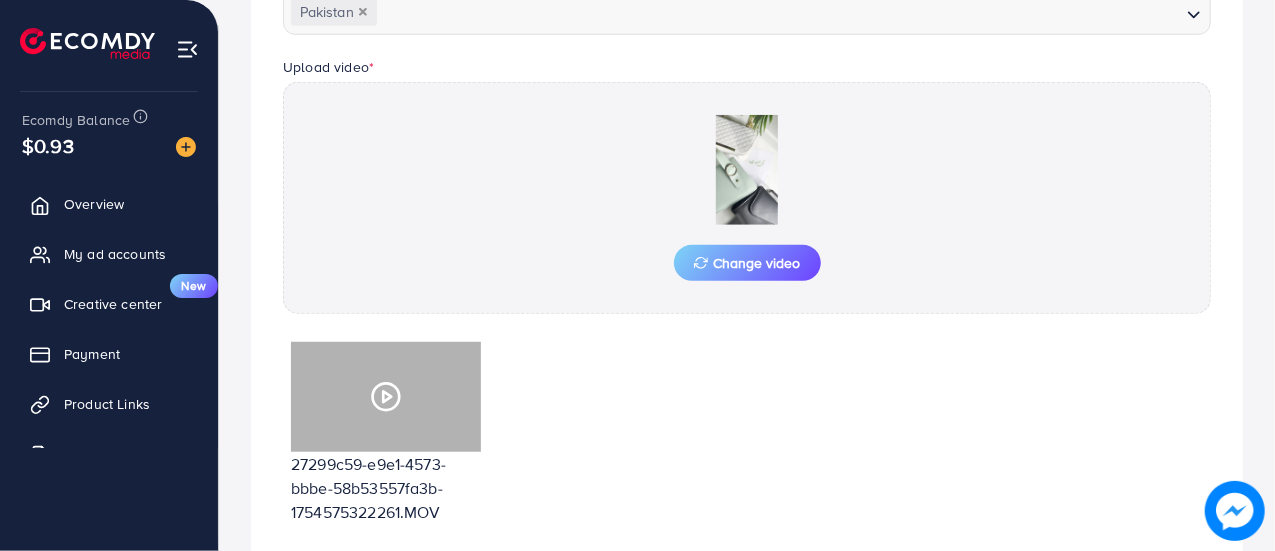 click 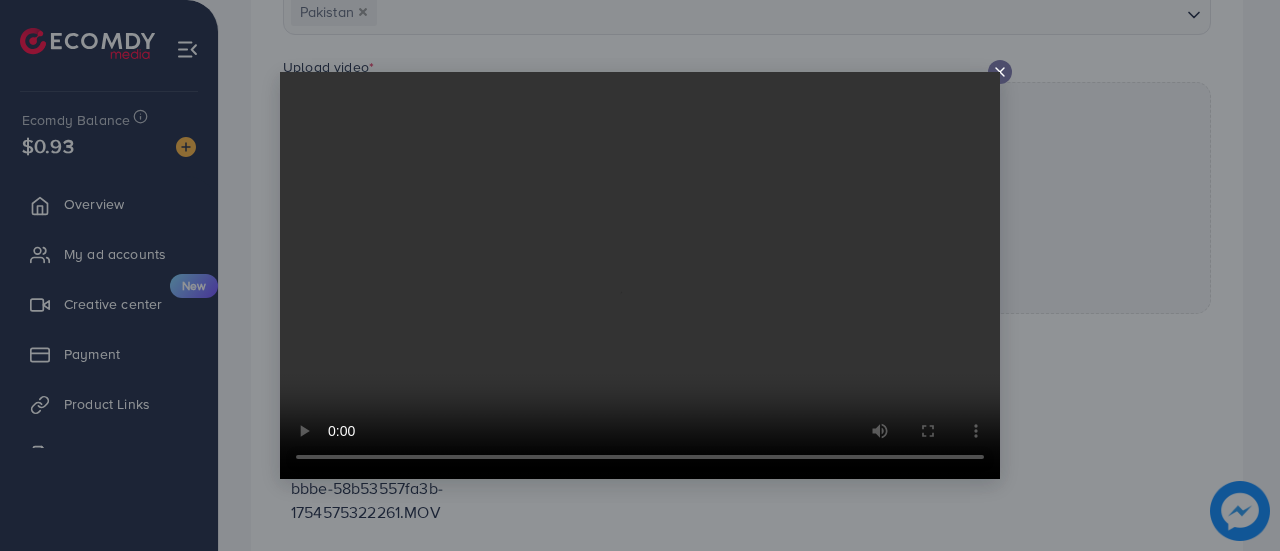 click 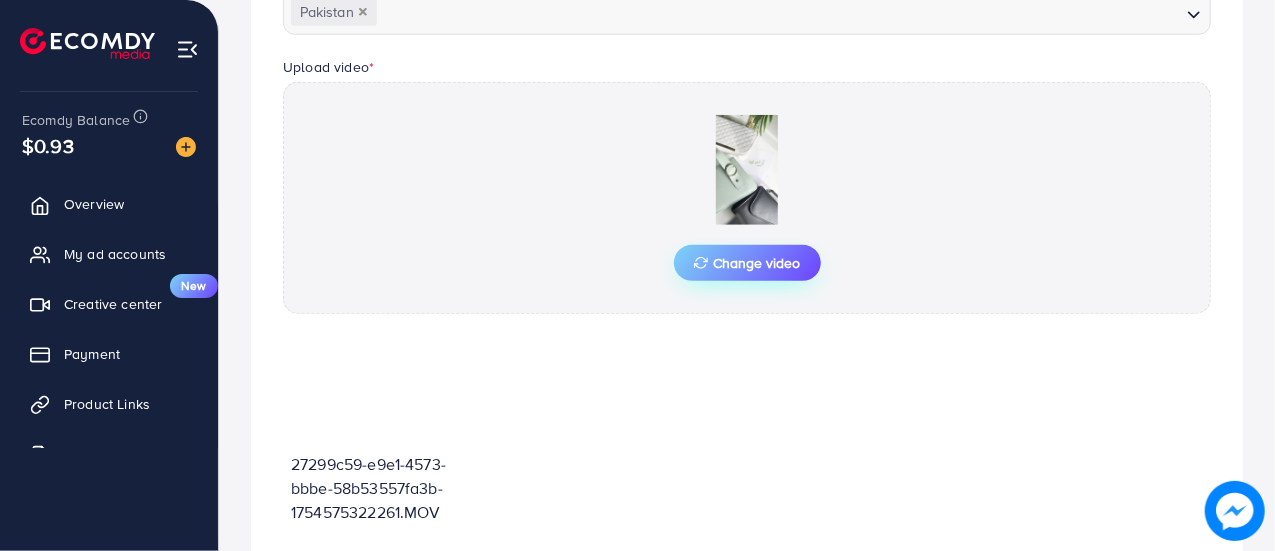 click 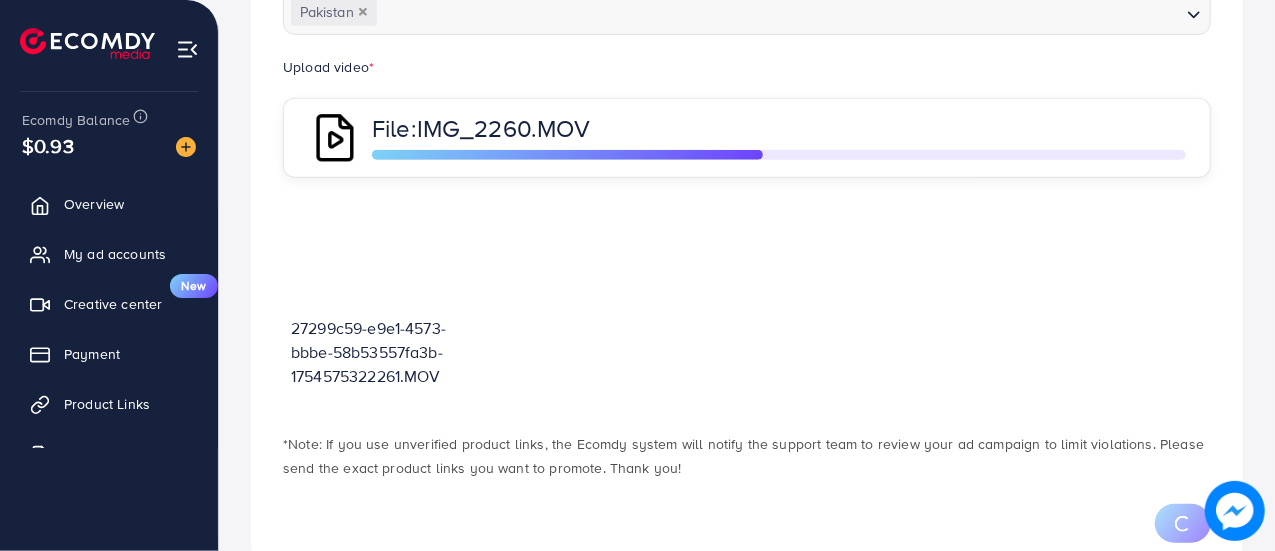scroll, scrollTop: 566, scrollLeft: 0, axis: vertical 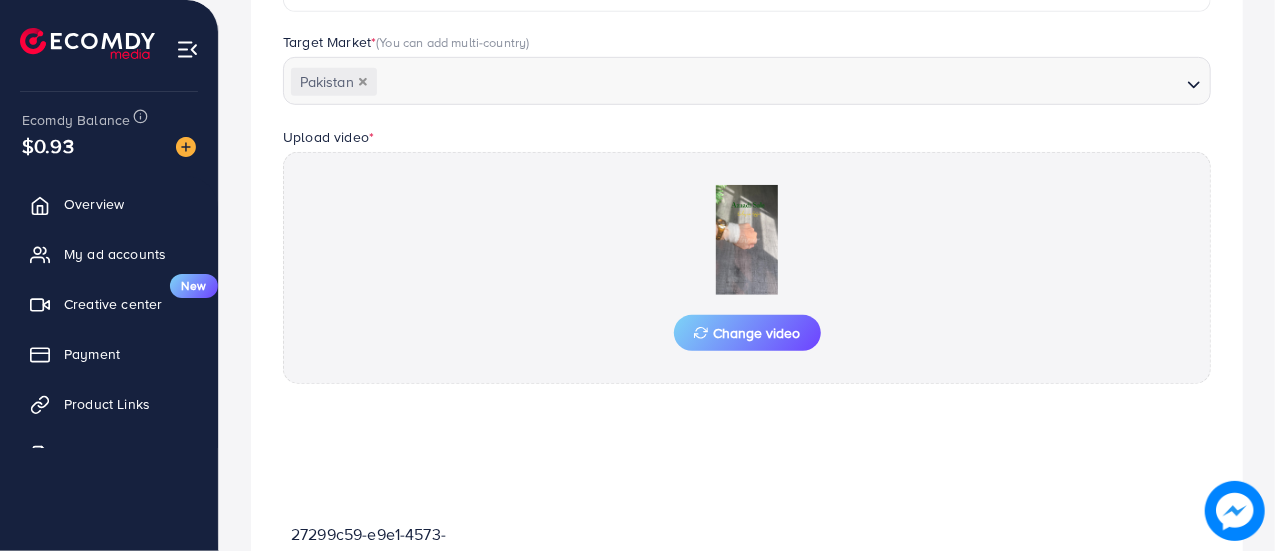 click at bounding box center [747, 240] 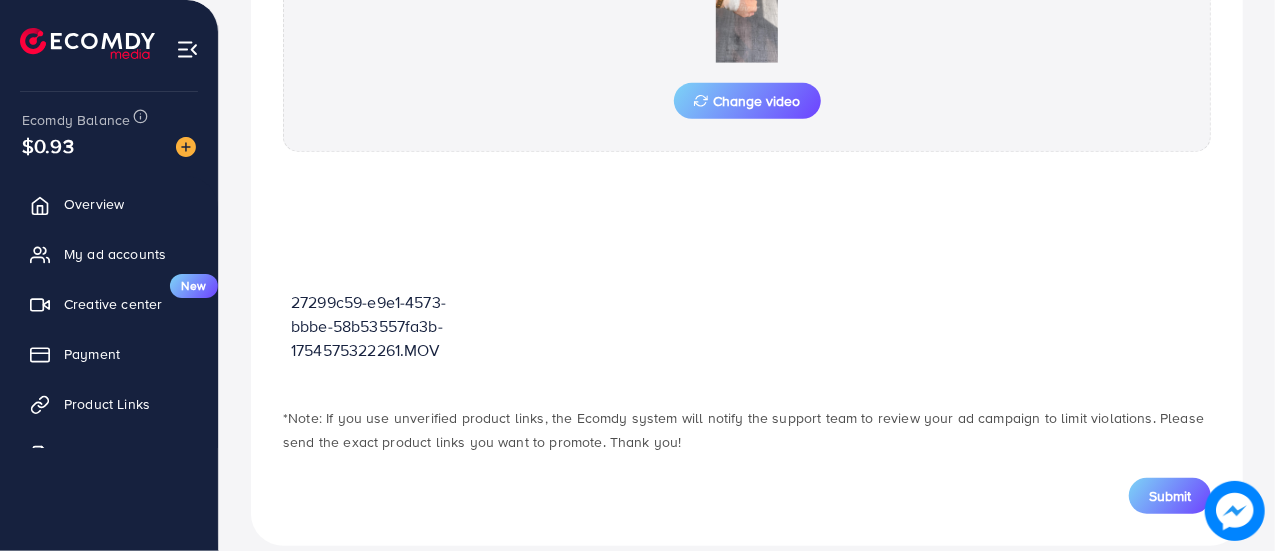 scroll, scrollTop: 822, scrollLeft: 0, axis: vertical 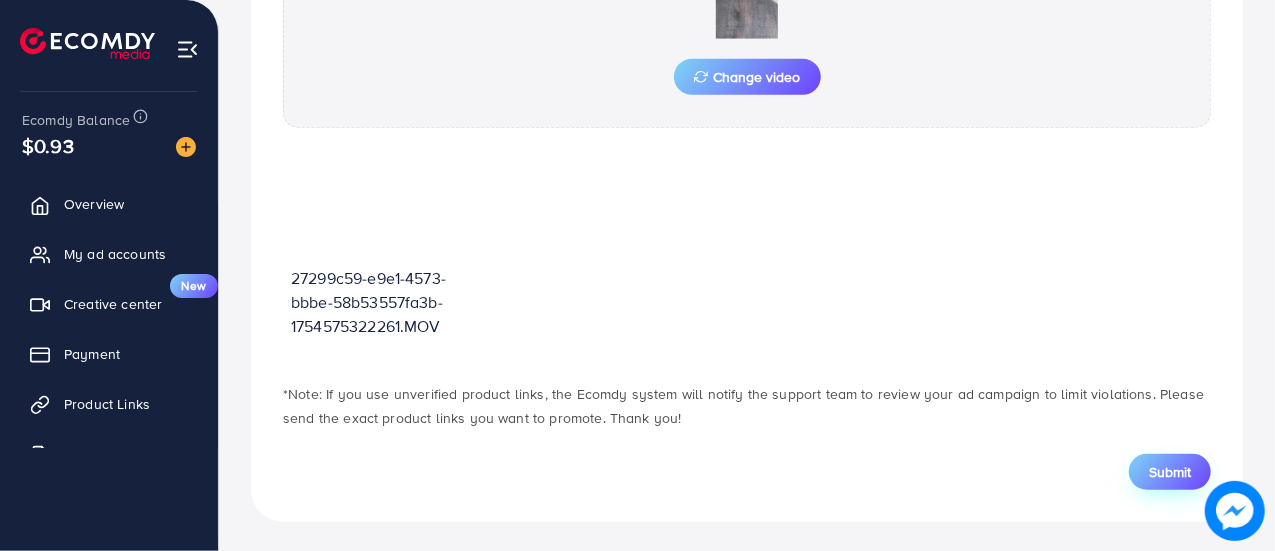 click on "Submit" at bounding box center [1170, 472] 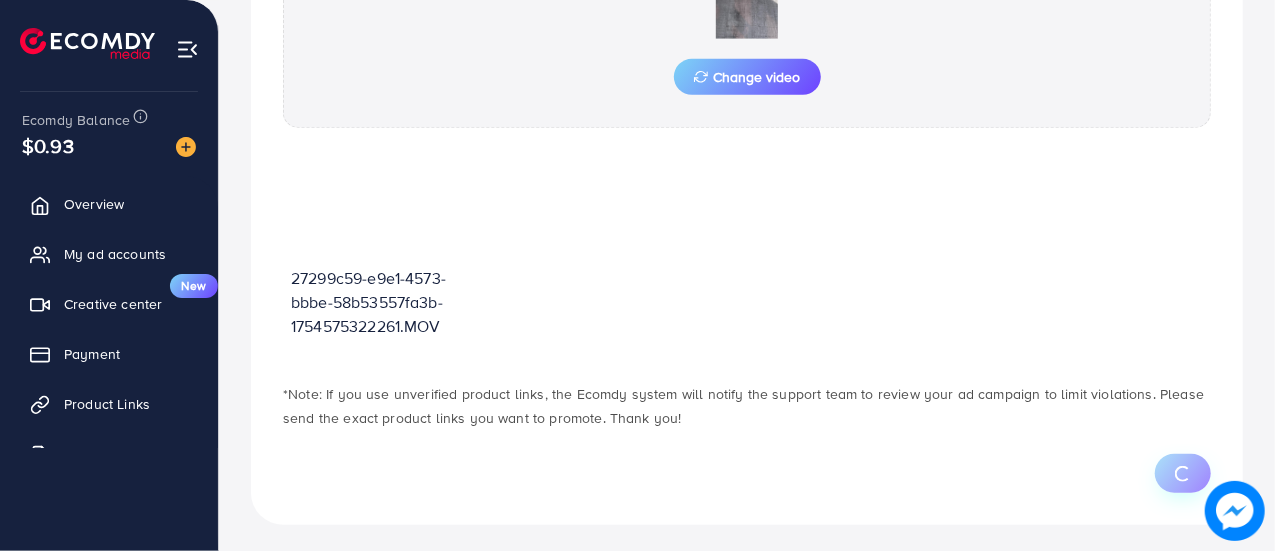 scroll, scrollTop: 0, scrollLeft: 0, axis: both 